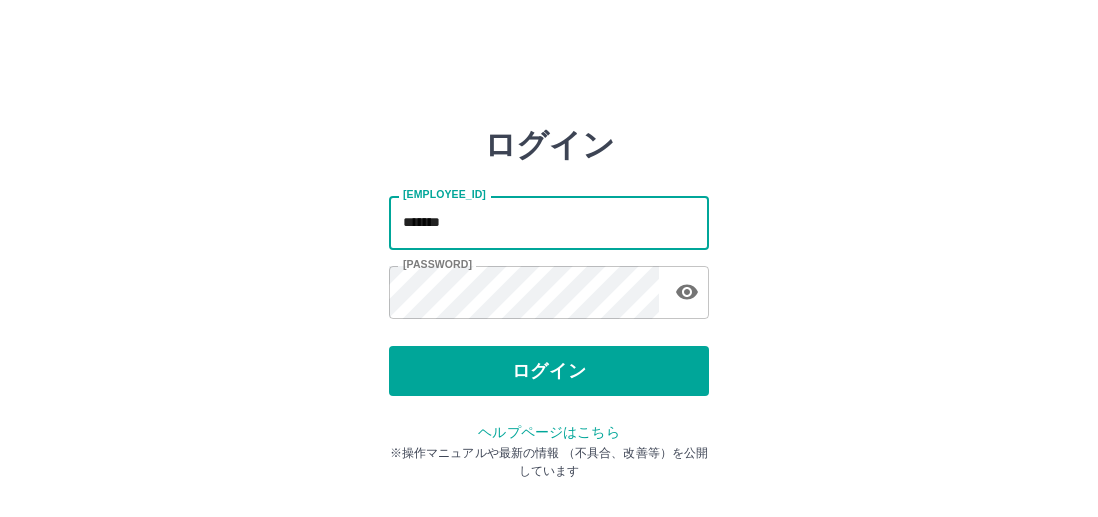scroll, scrollTop: 0, scrollLeft: 0, axis: both 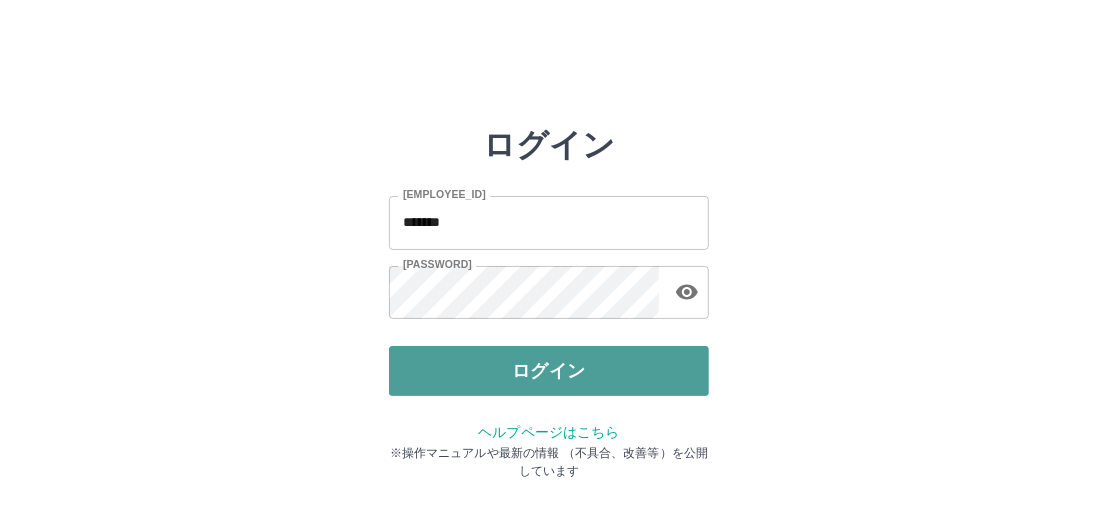 click on "ログイン" at bounding box center [549, 371] 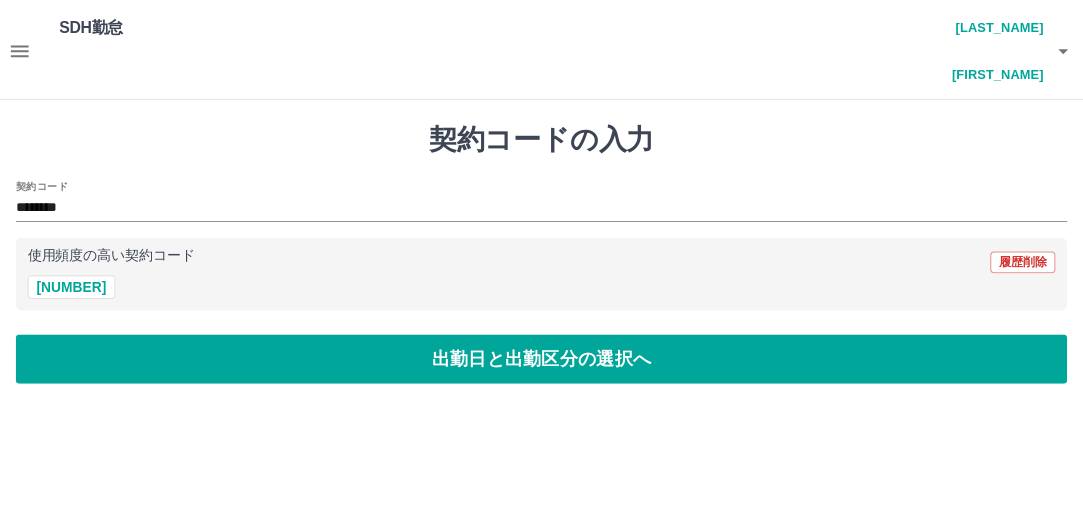 scroll, scrollTop: 0, scrollLeft: 0, axis: both 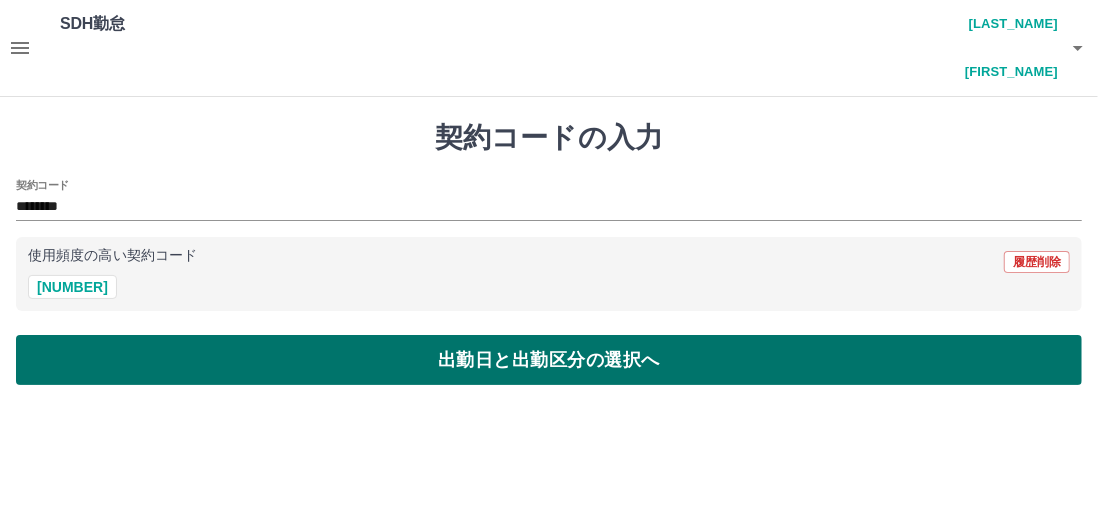 click on "出勤日と出勤区分の選択へ" at bounding box center (549, 360) 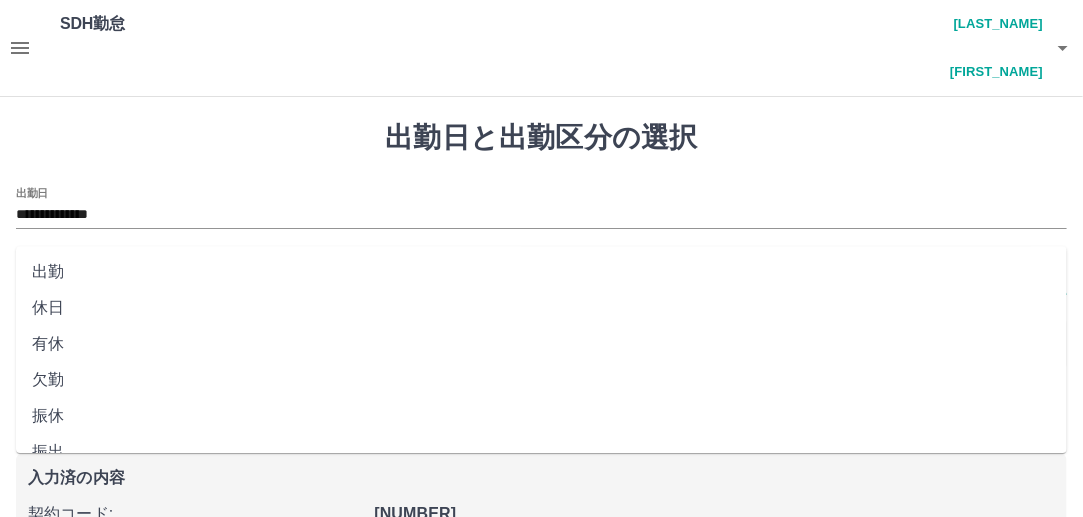 click on "出勤区分" at bounding box center [541, 281] 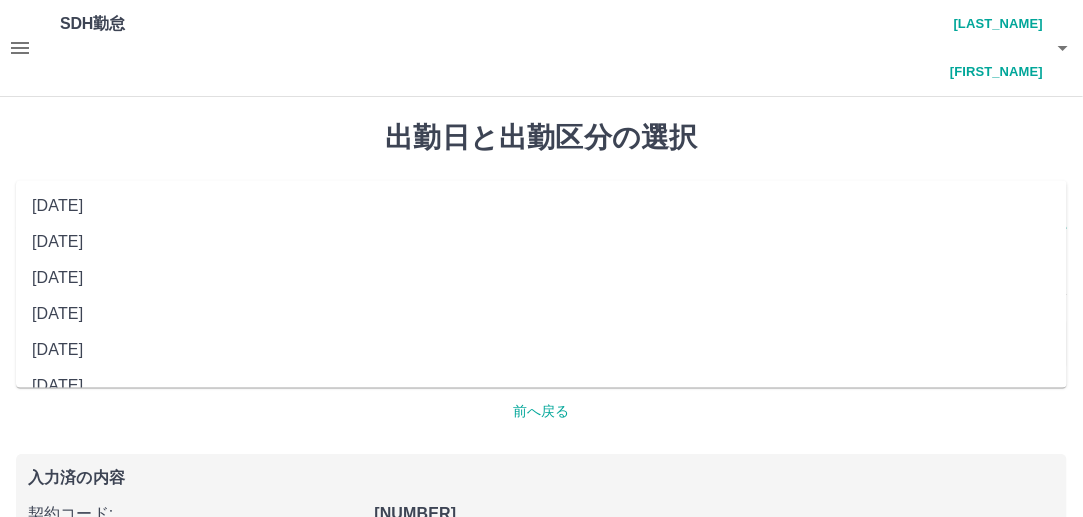 click on "**********" at bounding box center (541, 215) 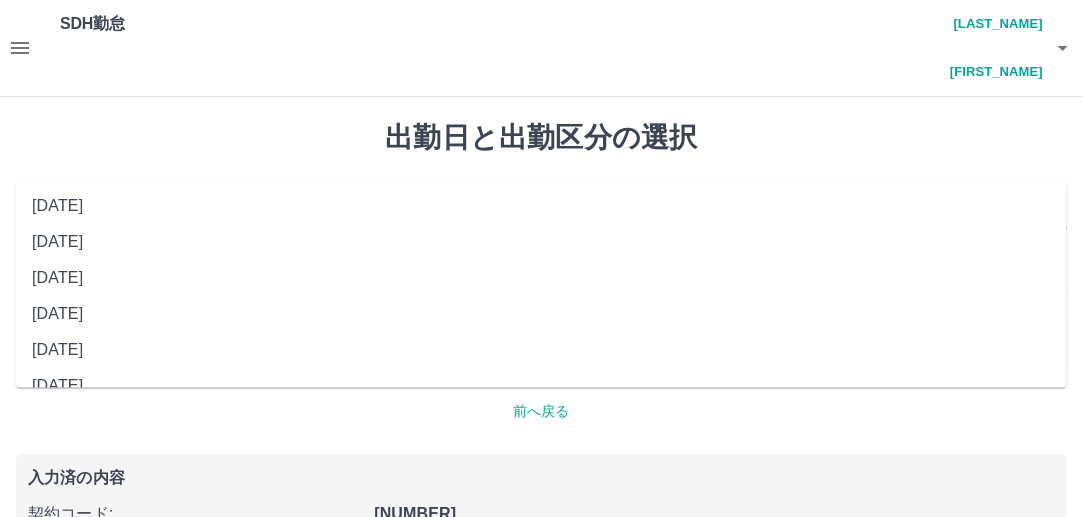click on "2025年06月29日(日)" at bounding box center (541, 315) 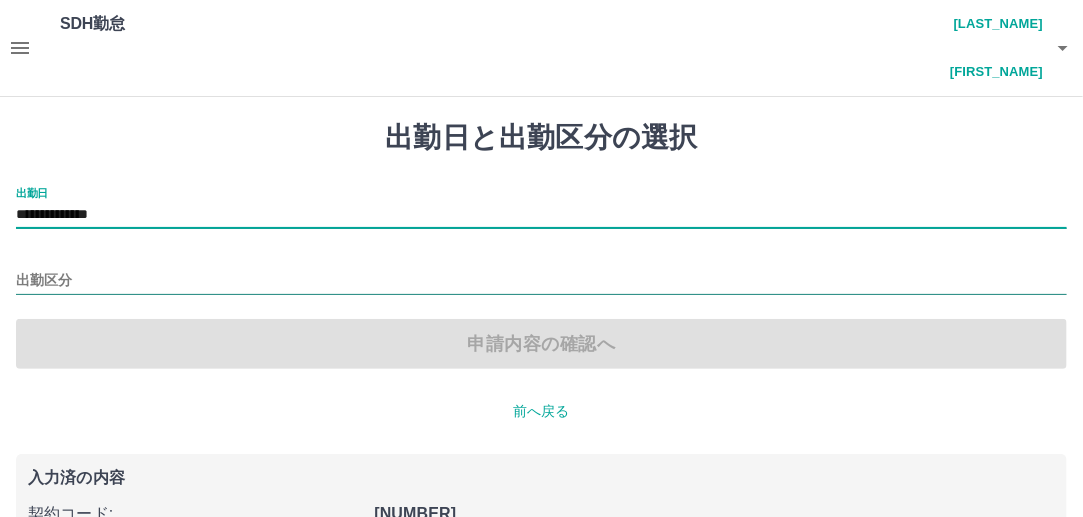 click on "出勤区分" at bounding box center [541, 281] 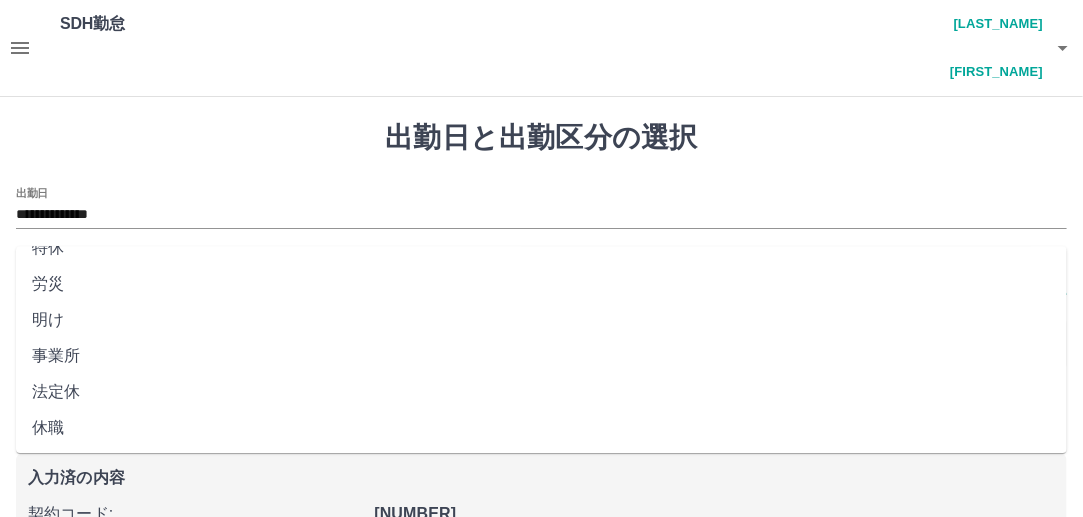 scroll, scrollTop: 457, scrollLeft: 0, axis: vertical 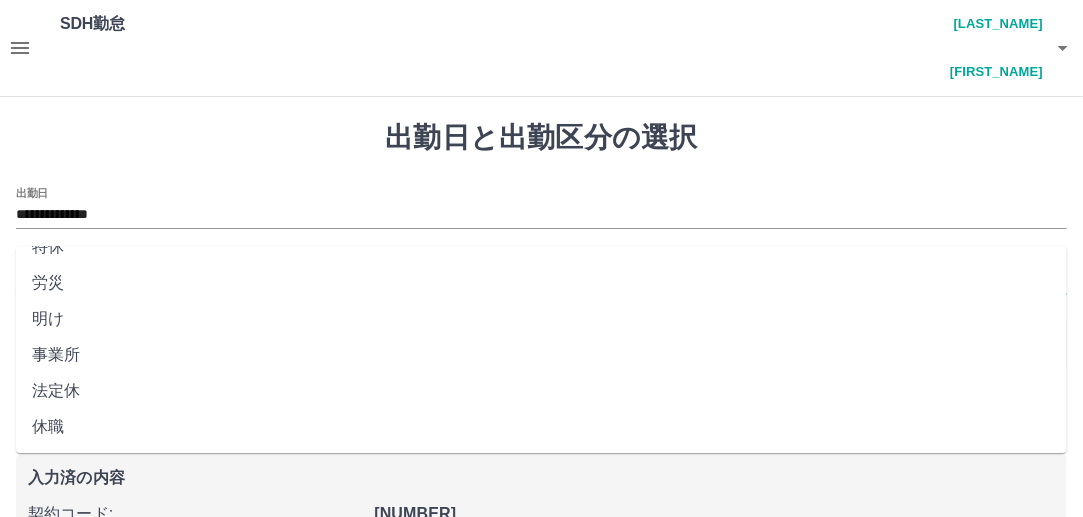click on "法定休" at bounding box center (541, 391) 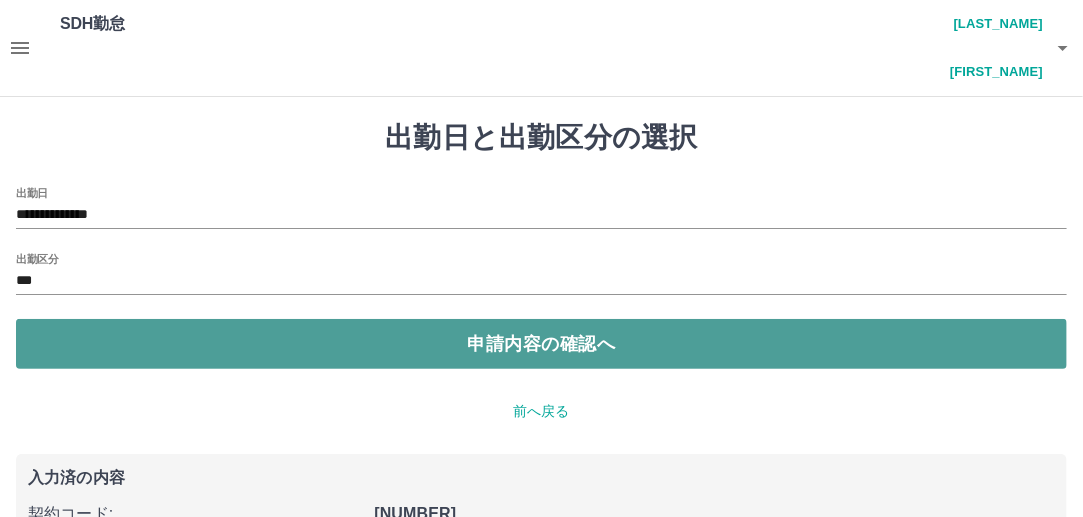 click on "申請内容の確認へ" at bounding box center (541, 344) 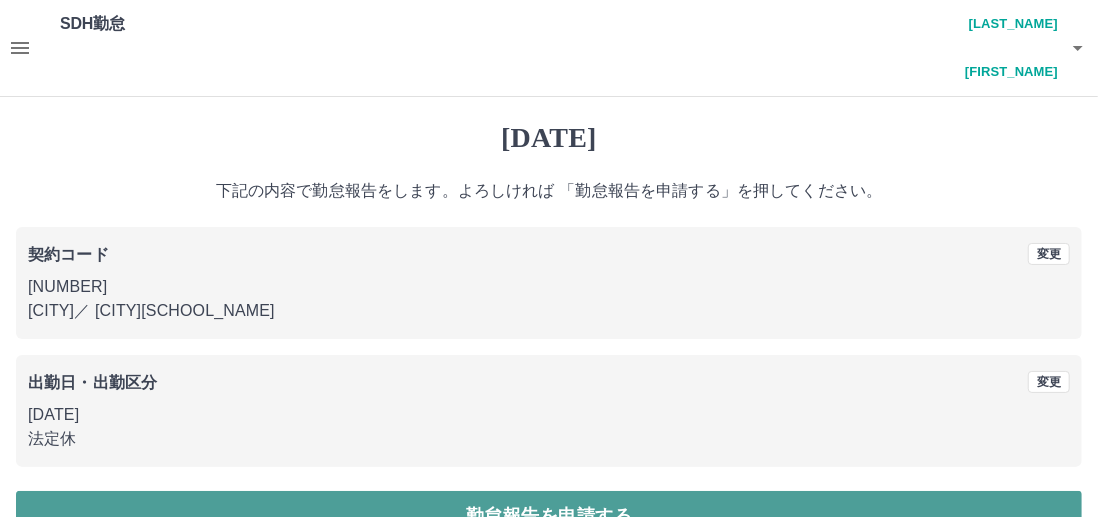 click on "勤怠報告を申請する" at bounding box center [549, 516] 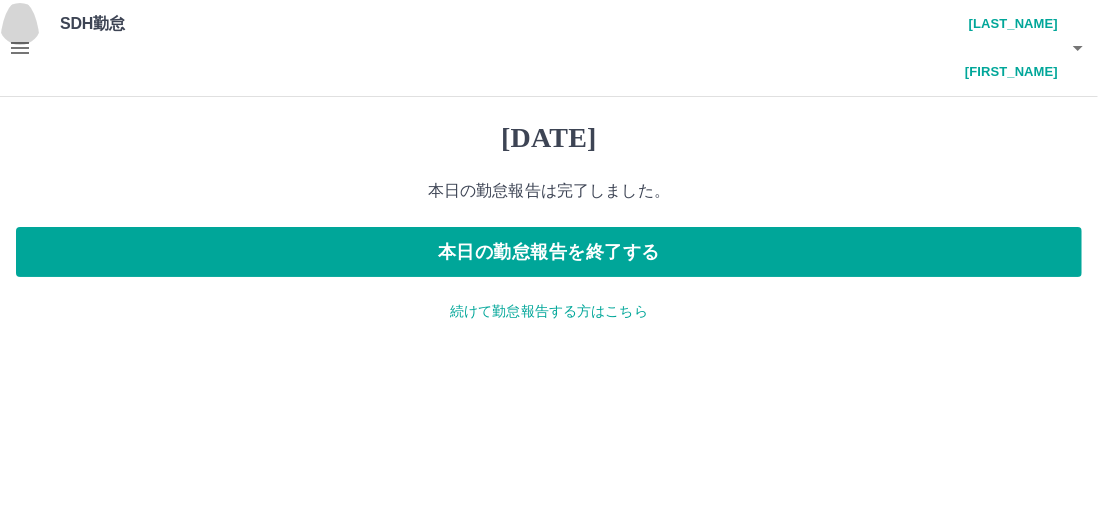 click at bounding box center (20, 48) 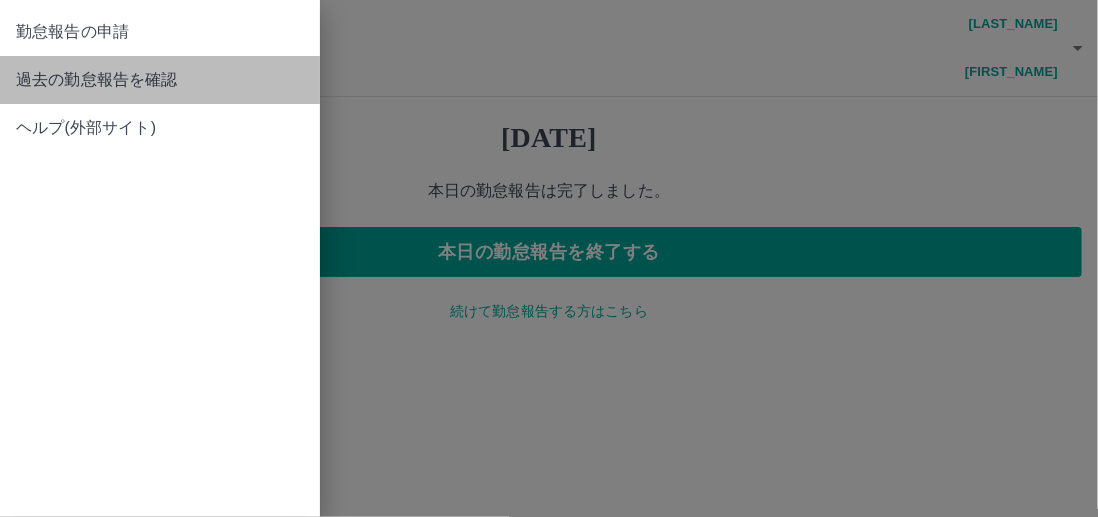 click on "過去の勤怠報告を確認" at bounding box center (160, 32) 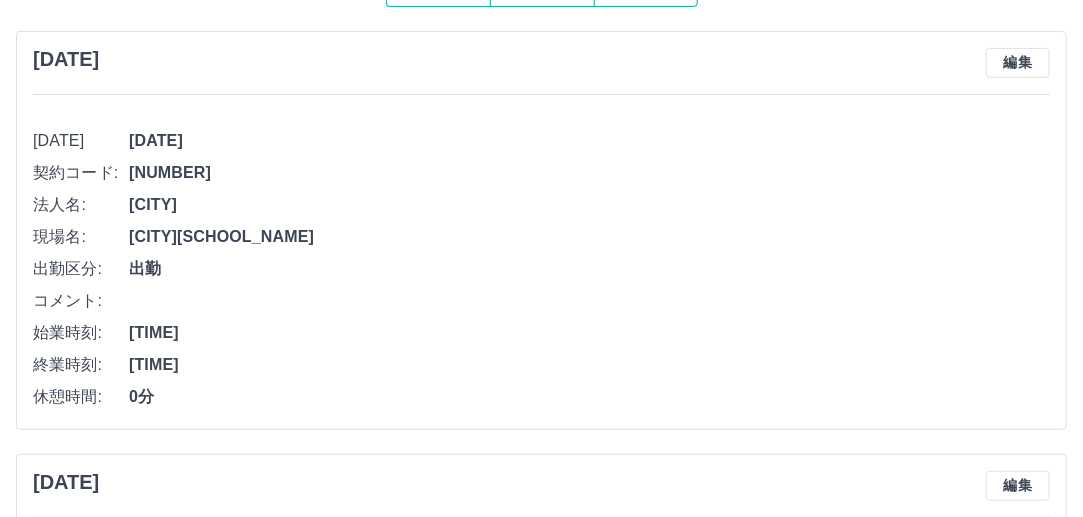 scroll, scrollTop: 0, scrollLeft: 0, axis: both 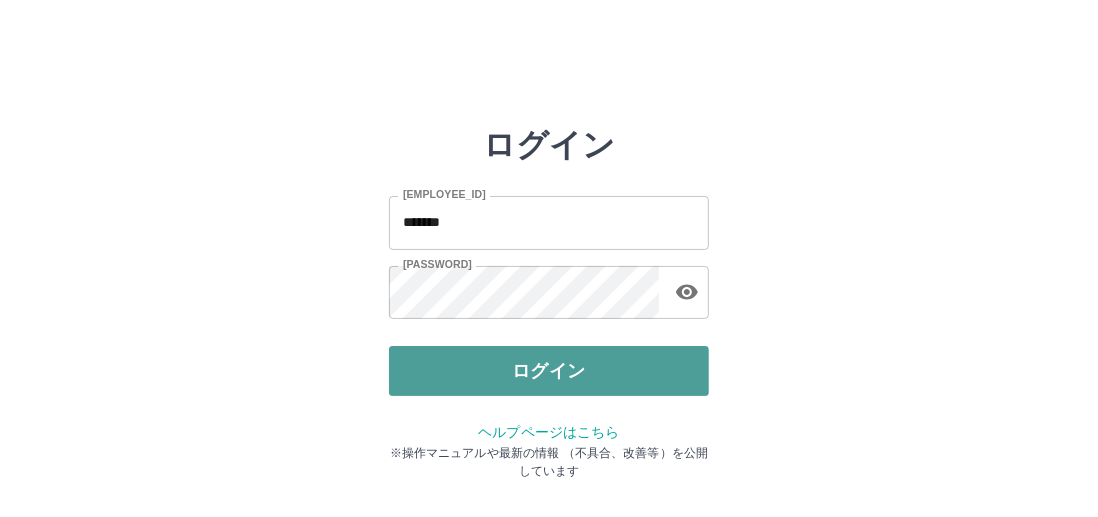 click on "ログイン" at bounding box center [549, 371] 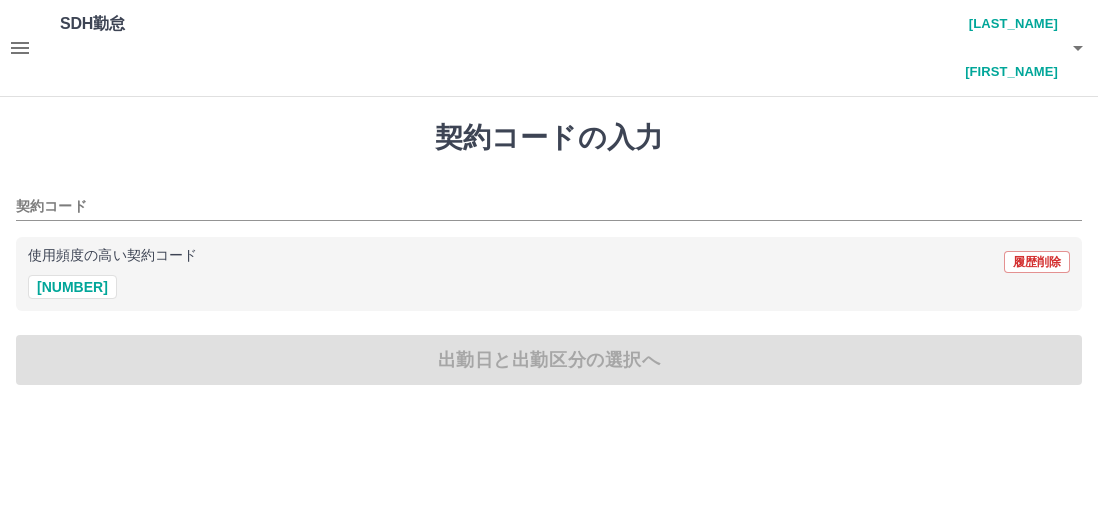 scroll, scrollTop: 0, scrollLeft: 0, axis: both 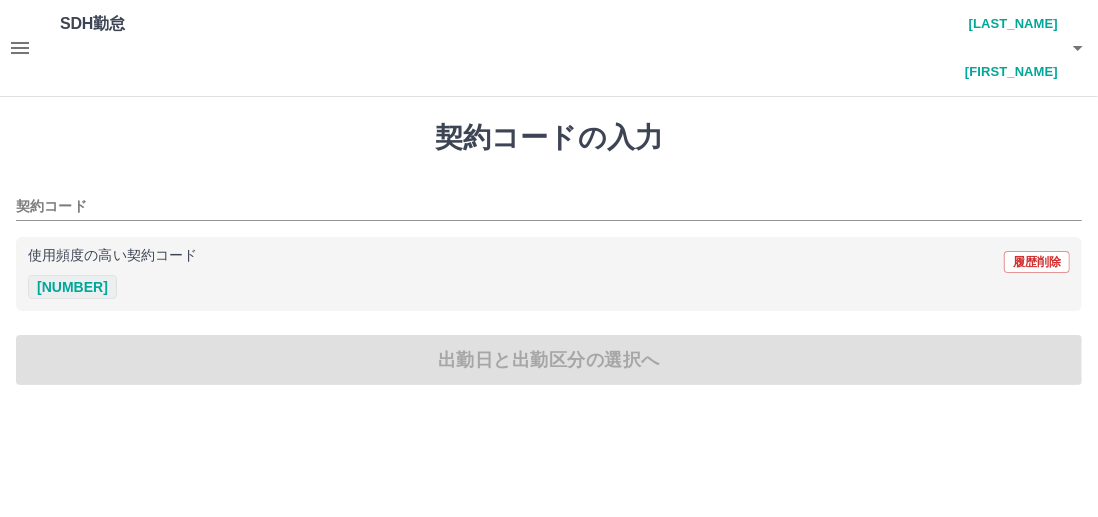 click on "43726003" at bounding box center (72, 287) 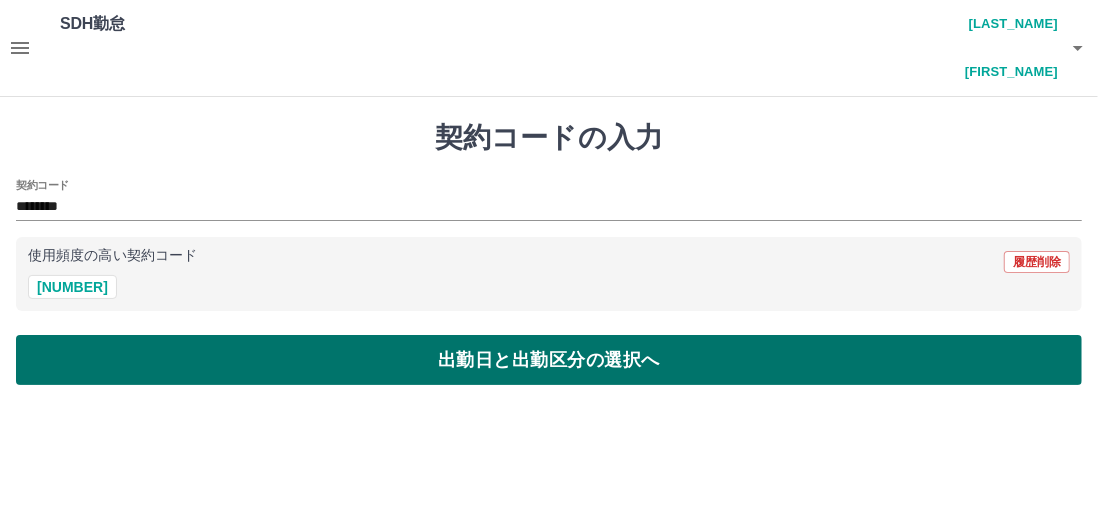 click on "出勤日と出勤区分の選択へ" at bounding box center (549, 360) 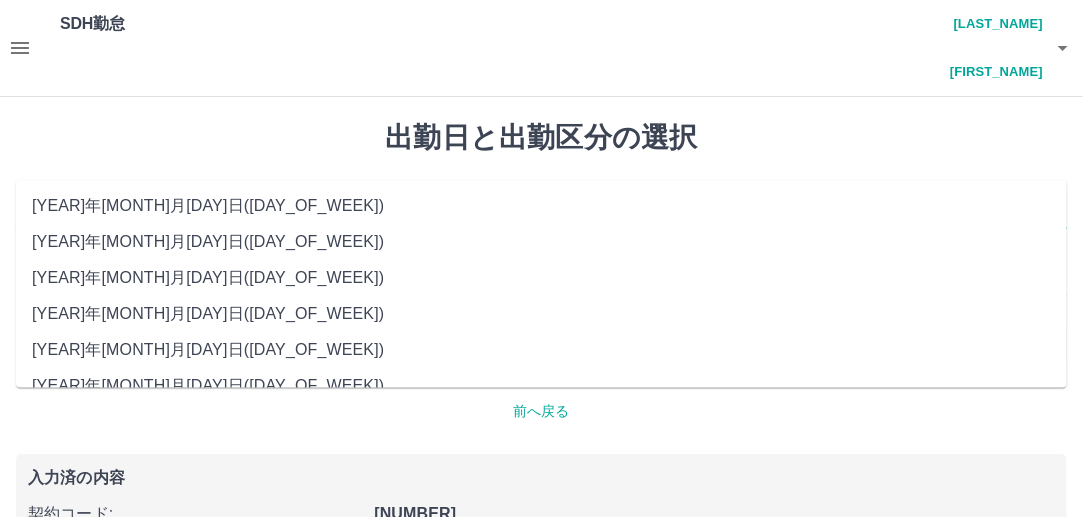 click on "**********" at bounding box center (541, 215) 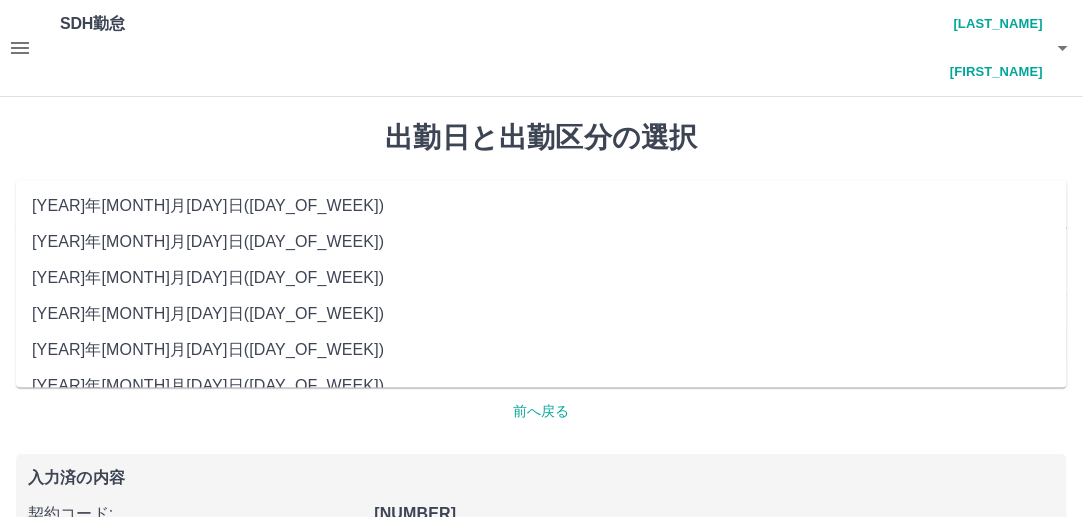 click on "2025年06月28日(土)" at bounding box center [541, 351] 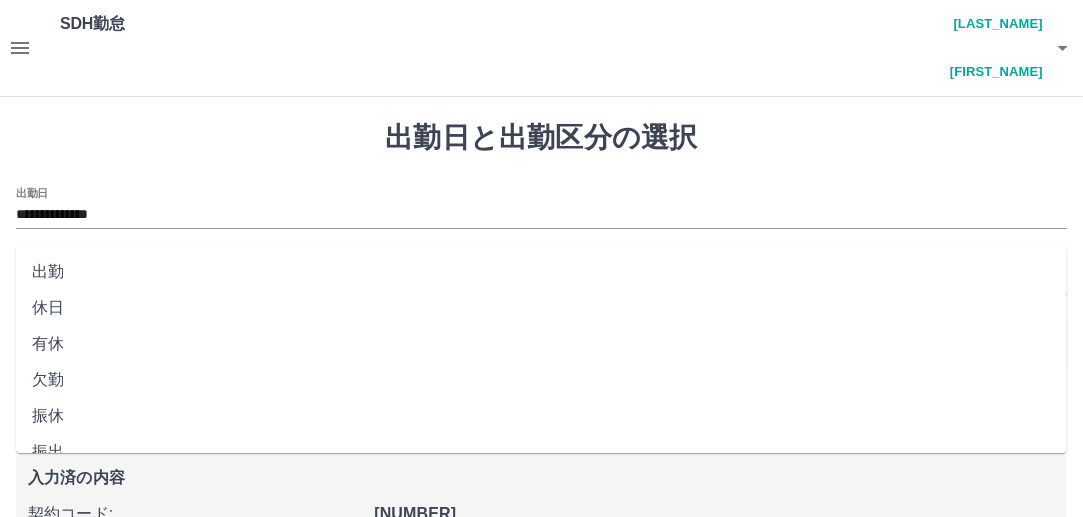 click on "出勤区分" at bounding box center (541, 281) 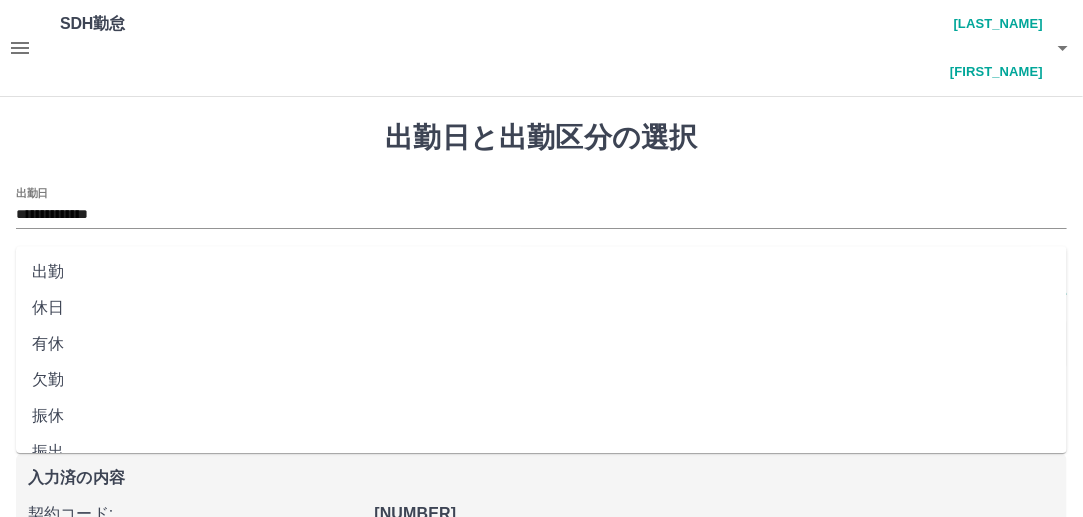click on "休日" at bounding box center (541, 308) 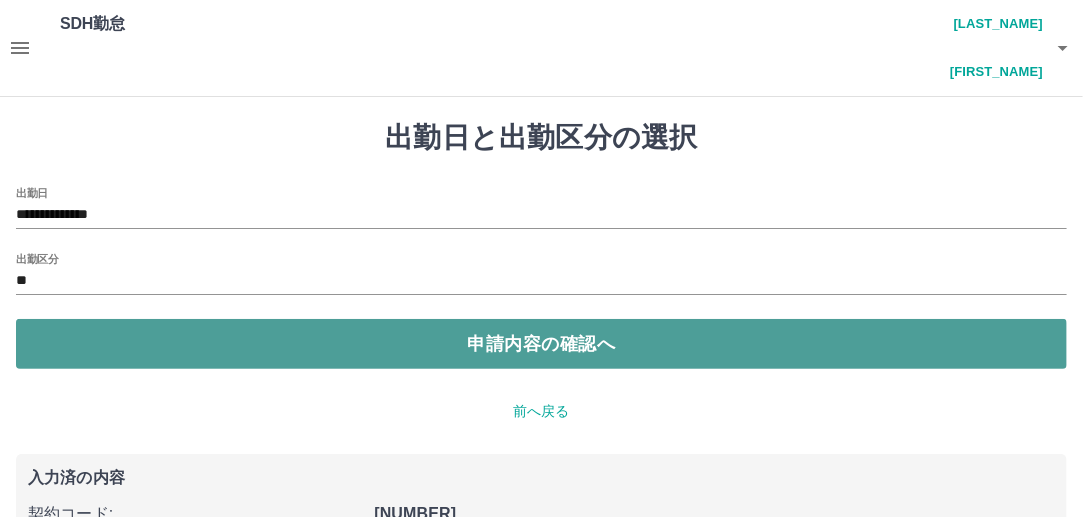 click on "申請内容の確認へ" at bounding box center (541, 344) 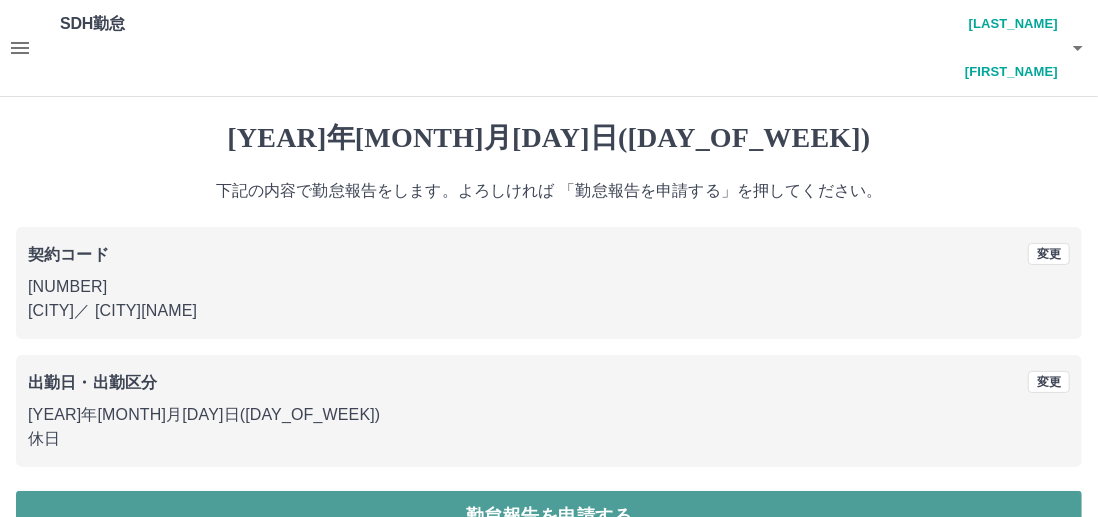 click on "勤怠報告を申請する" at bounding box center (549, 516) 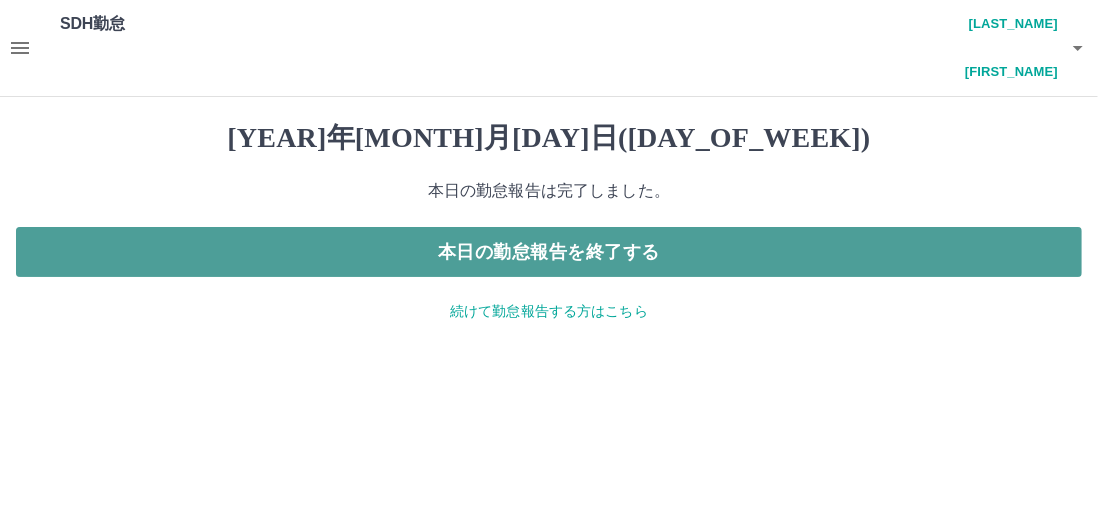 click on "本日の勤怠報告を終了する" at bounding box center [549, 252] 